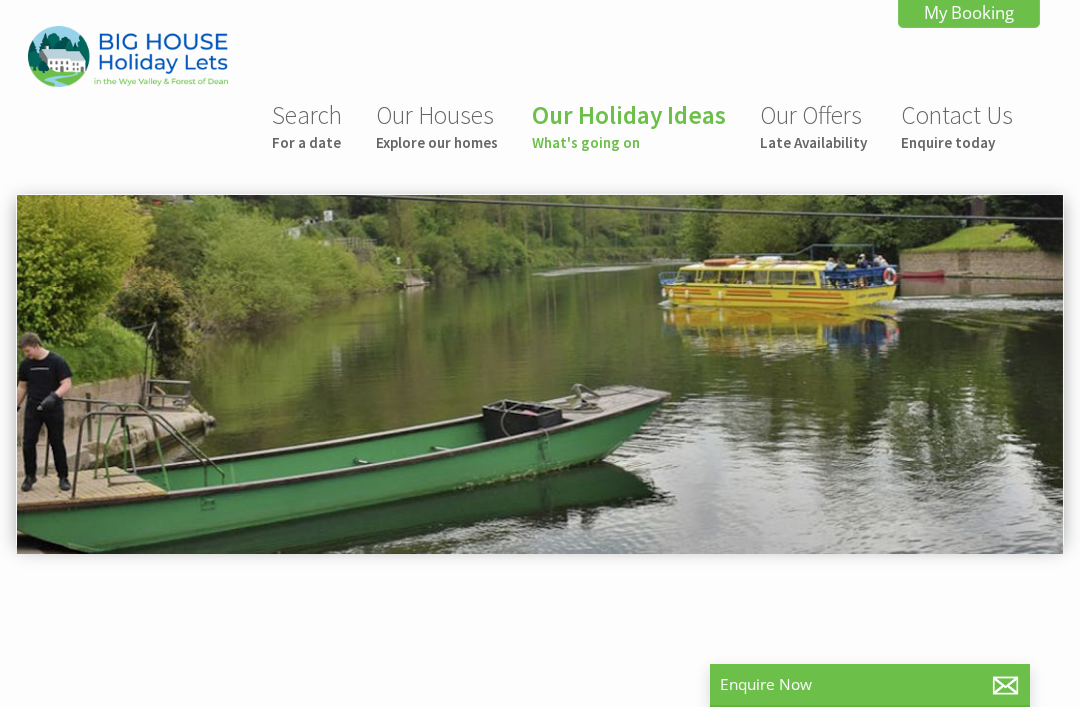 scroll, scrollTop: 0, scrollLeft: 0, axis: both 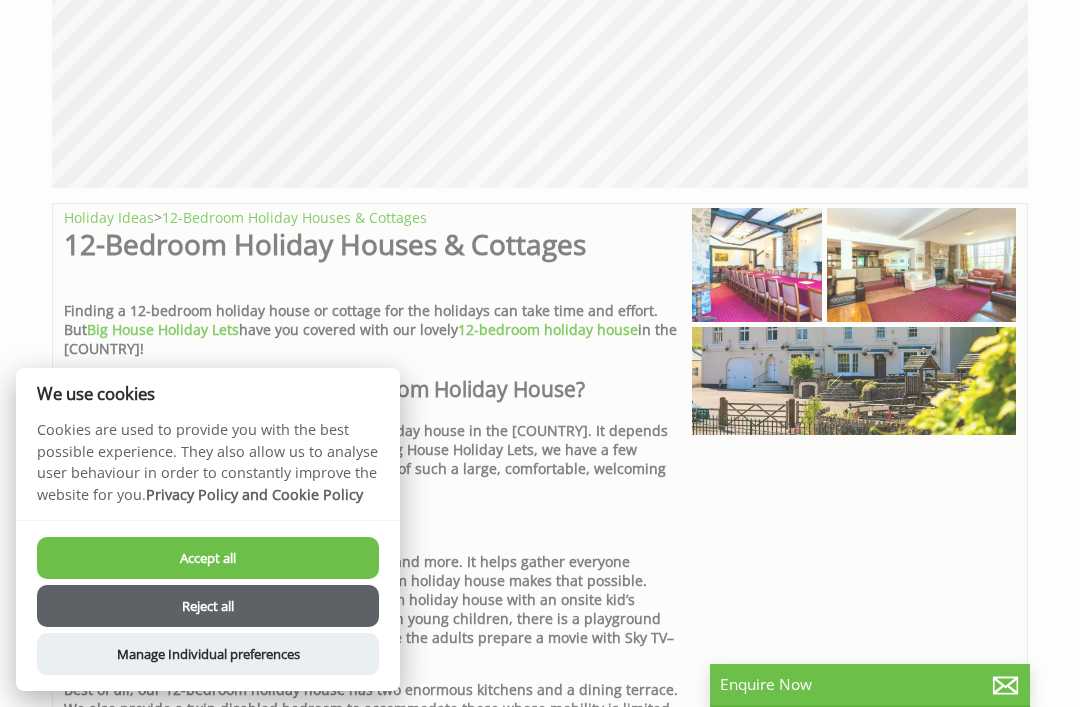 click on "Accept all" at bounding box center (208, 558) 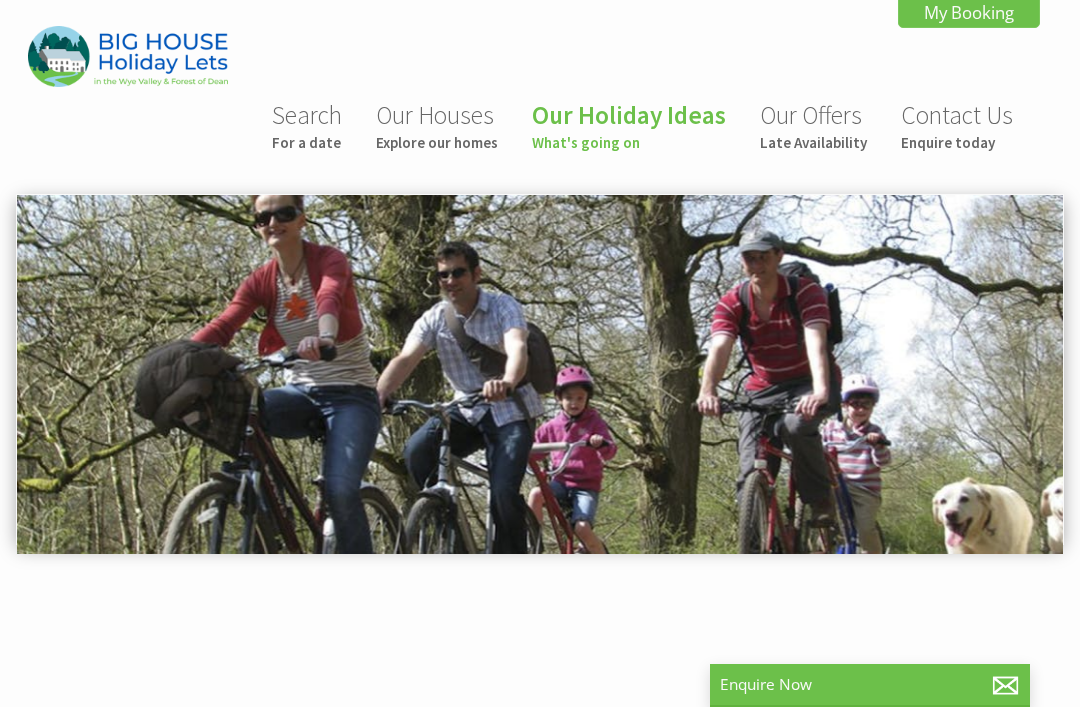 scroll, scrollTop: 227, scrollLeft: 0, axis: vertical 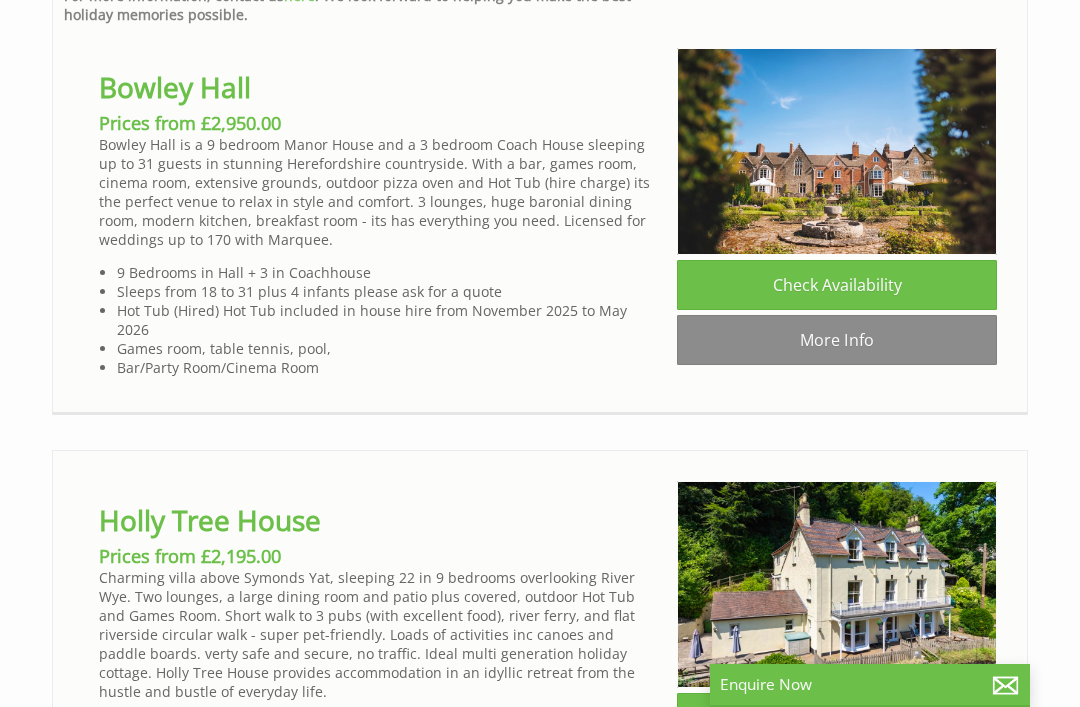 click on "More Info" at bounding box center (837, 340) 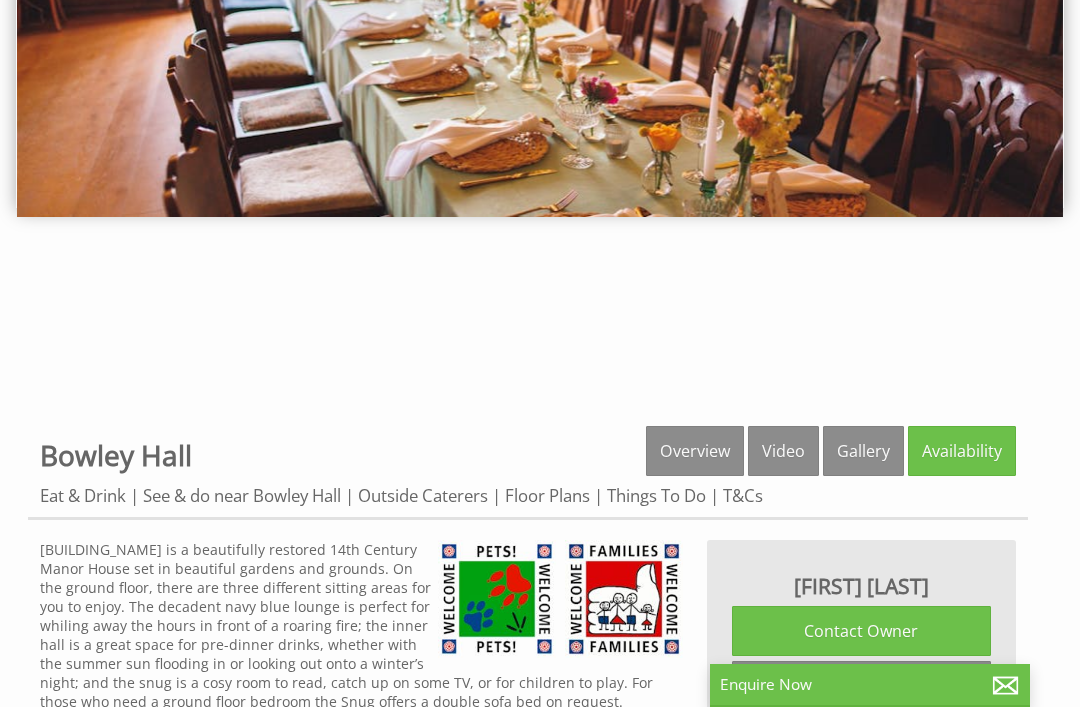 scroll, scrollTop: 333, scrollLeft: 0, axis: vertical 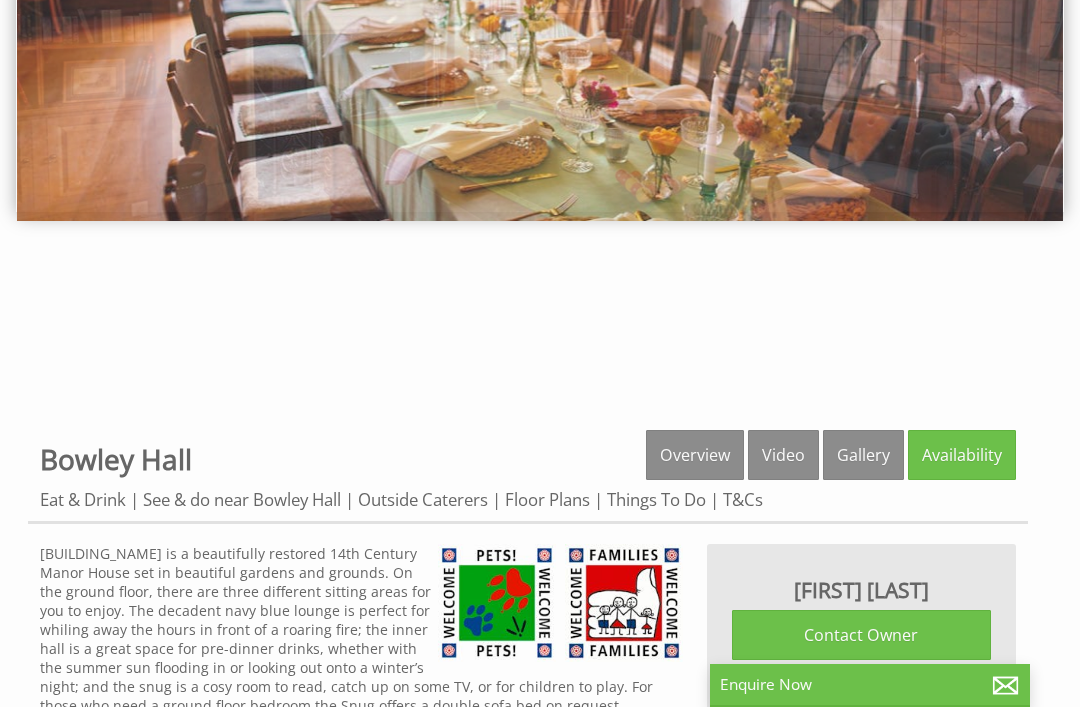 click on "Gallery" at bounding box center (863, 455) 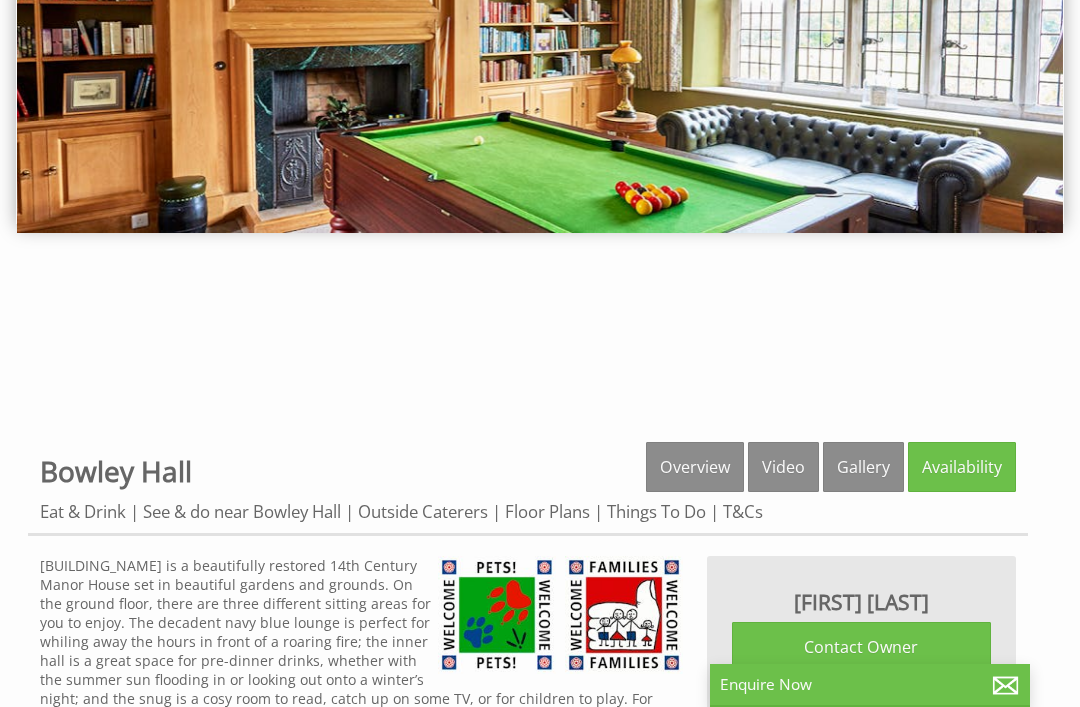 scroll, scrollTop: 320, scrollLeft: 0, axis: vertical 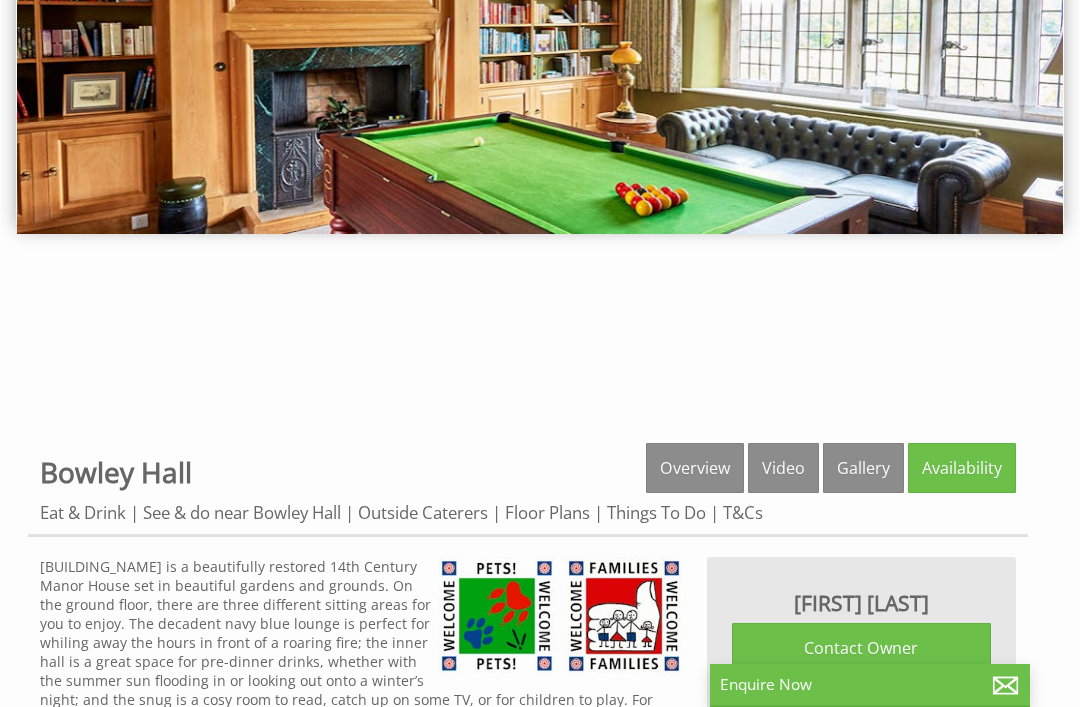 click on "Availability" at bounding box center [962, 468] 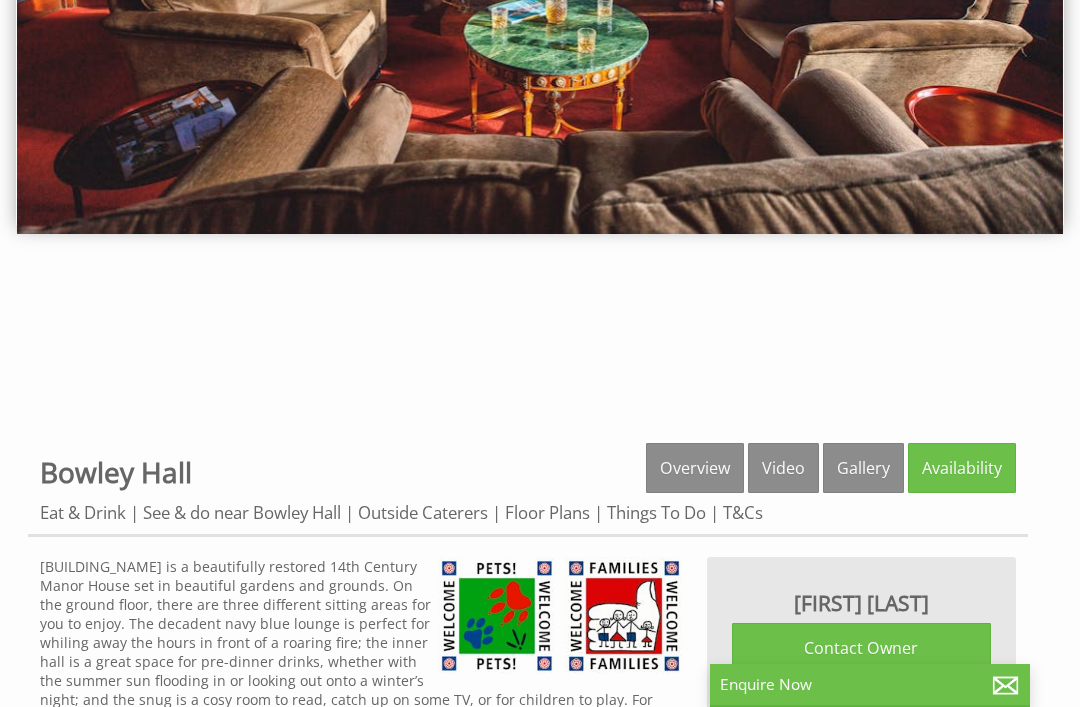 scroll, scrollTop: 384, scrollLeft: 0, axis: vertical 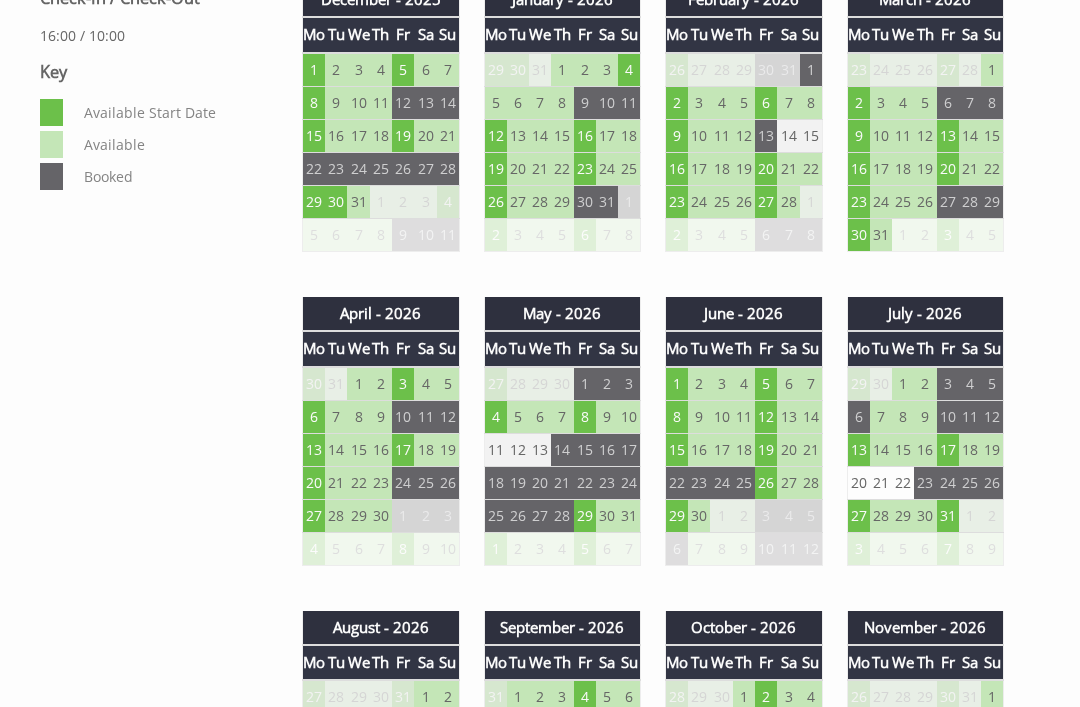click on "8" at bounding box center [585, 416] 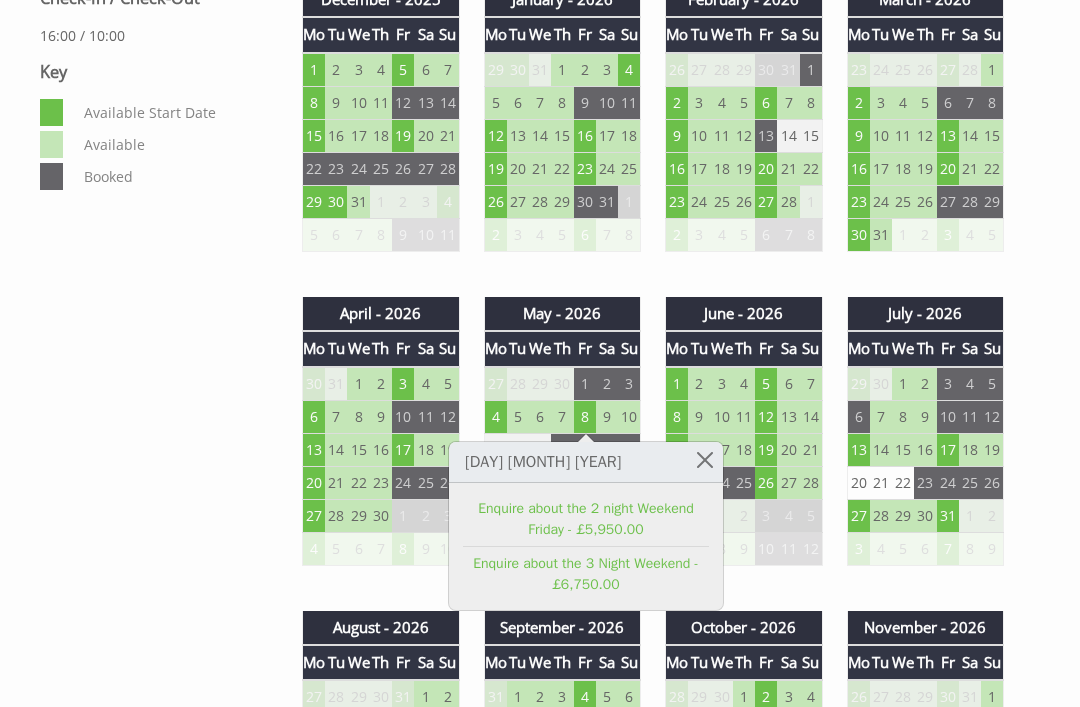 click on "12" at bounding box center (992, 416) 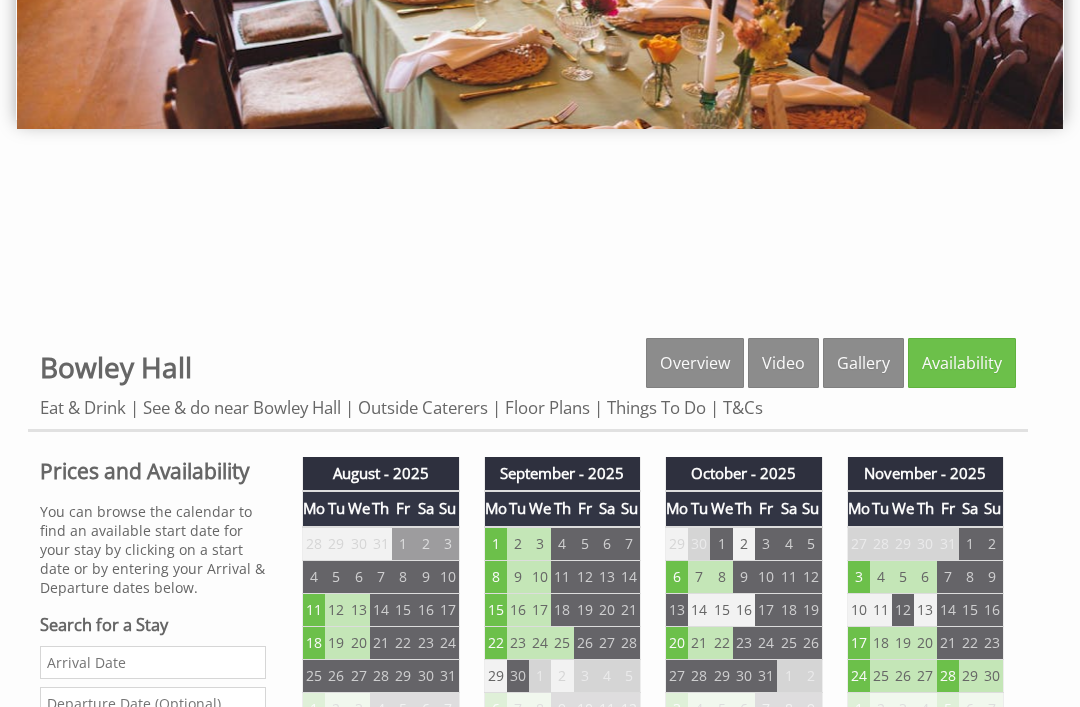 scroll, scrollTop: 387, scrollLeft: 0, axis: vertical 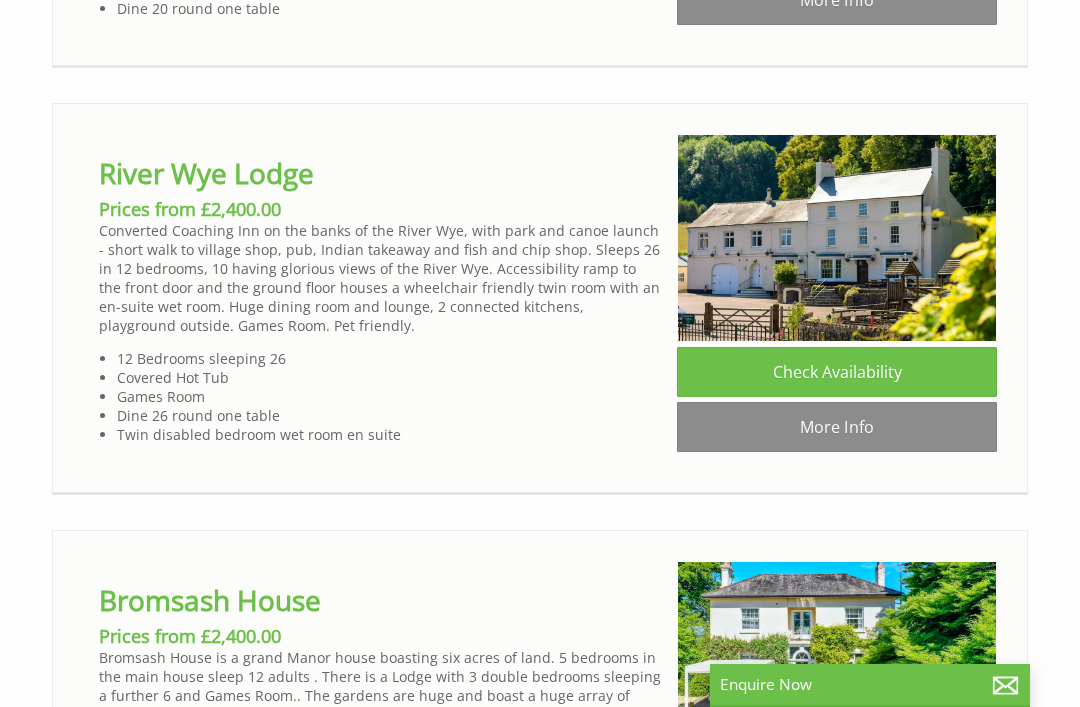click on "More Info" at bounding box center (837, 427) 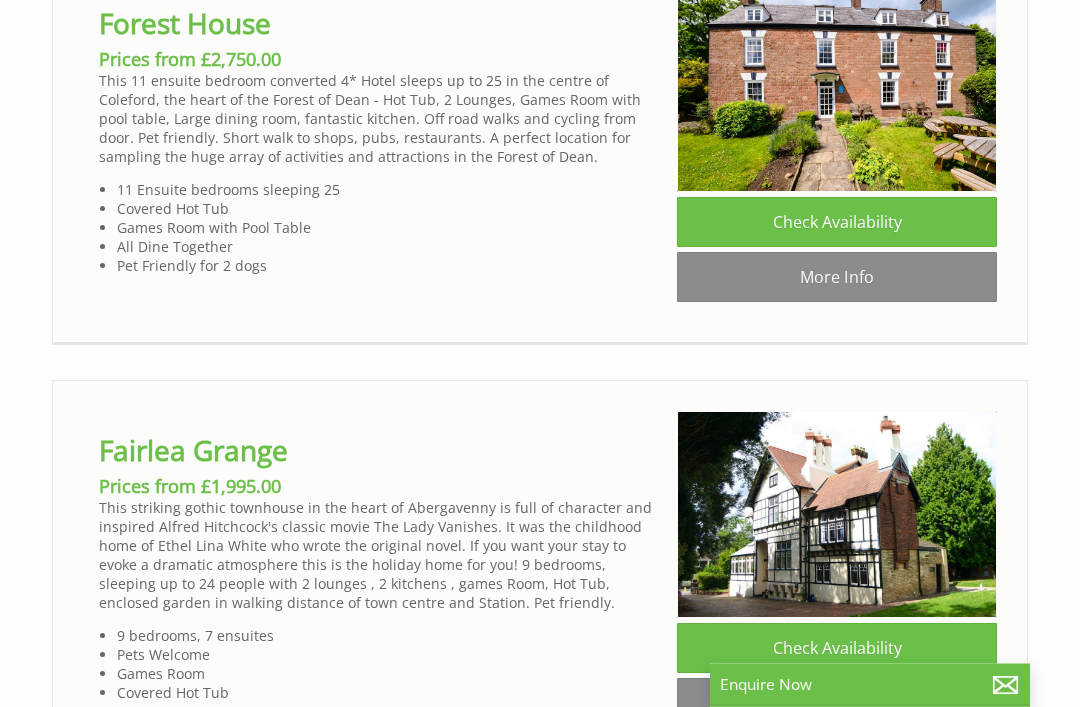 scroll, scrollTop: 5902, scrollLeft: 0, axis: vertical 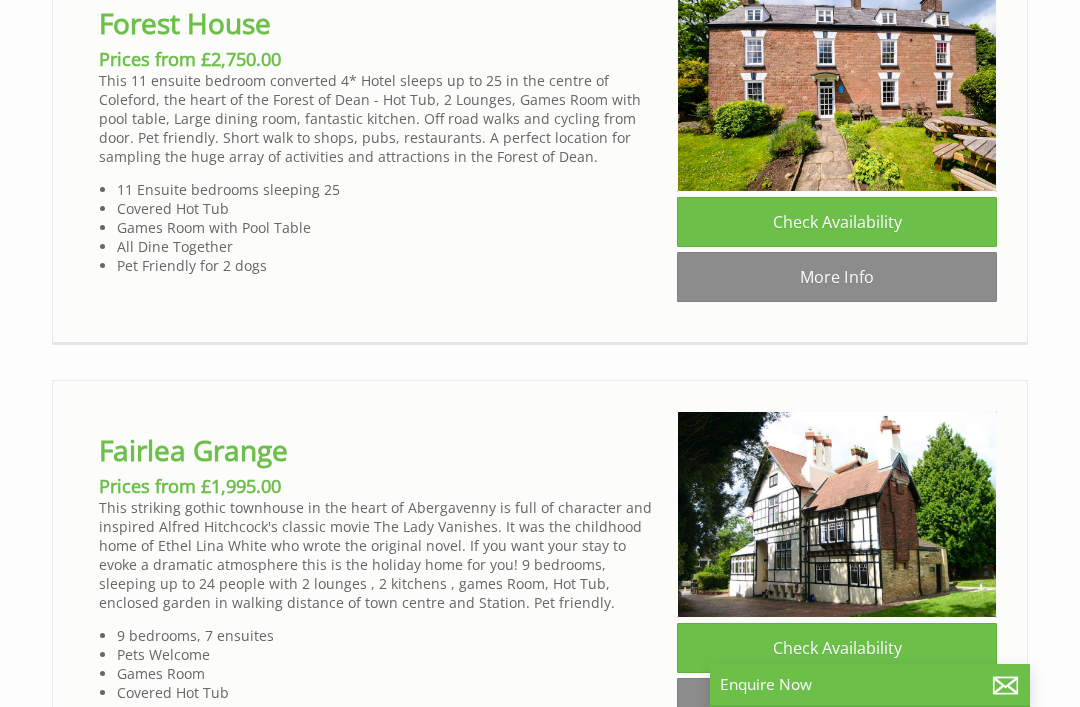 click on "Check Availability" at bounding box center [837, 222] 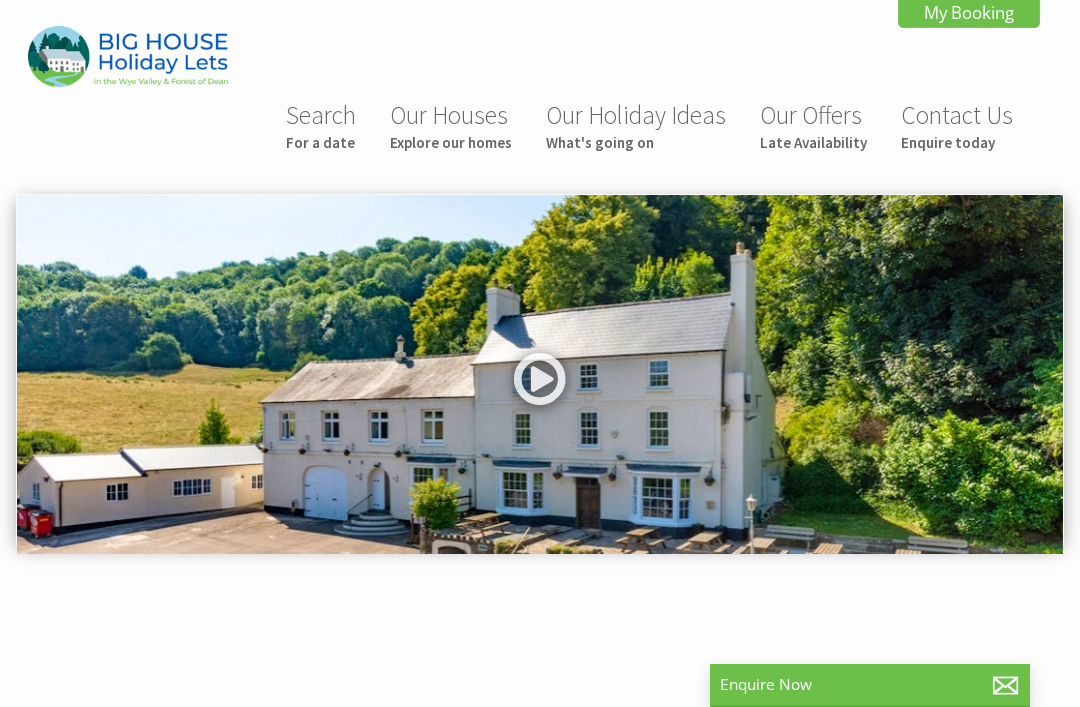 scroll, scrollTop: 0, scrollLeft: 0, axis: both 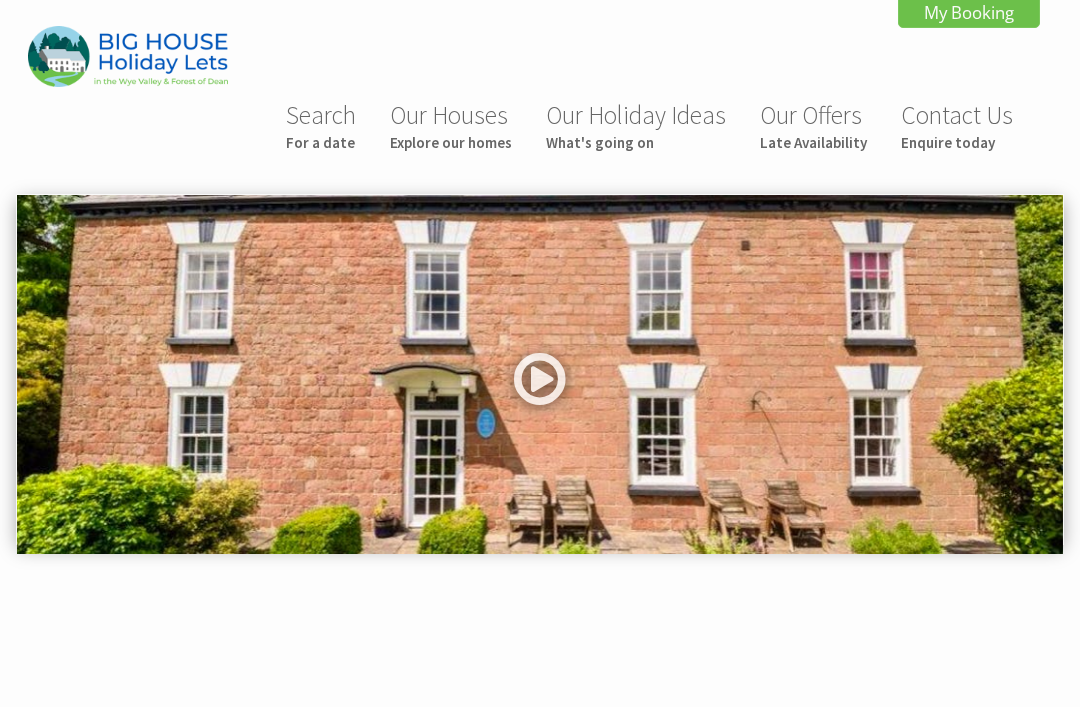 click at bounding box center (540, 374) 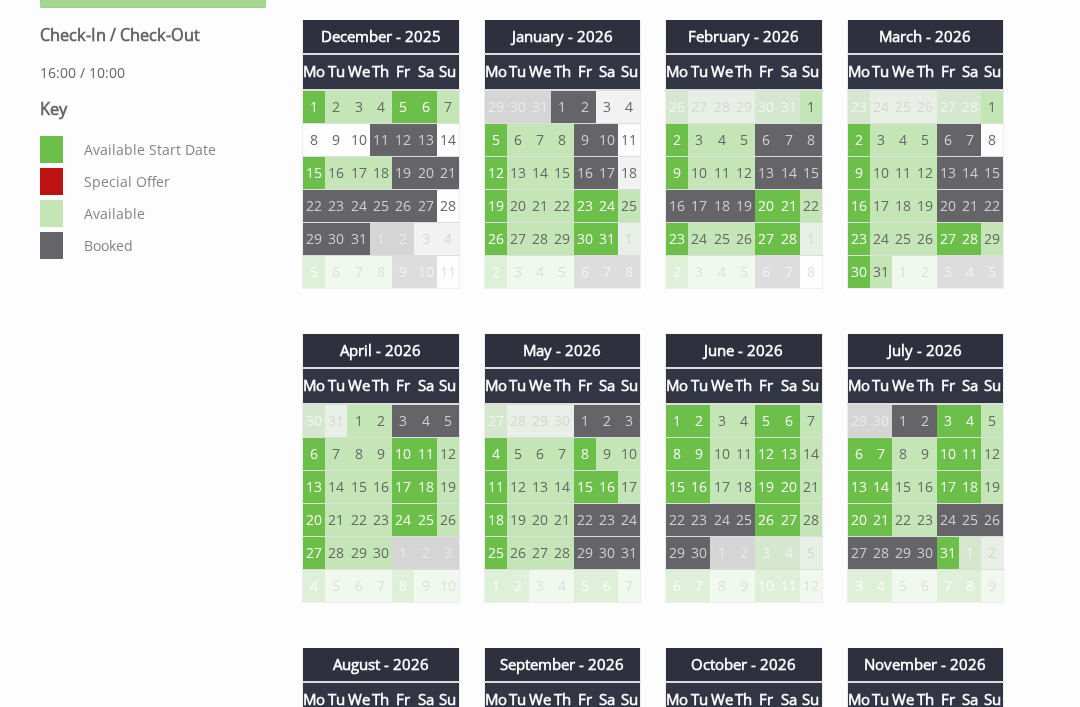 scroll, scrollTop: 1176, scrollLeft: 0, axis: vertical 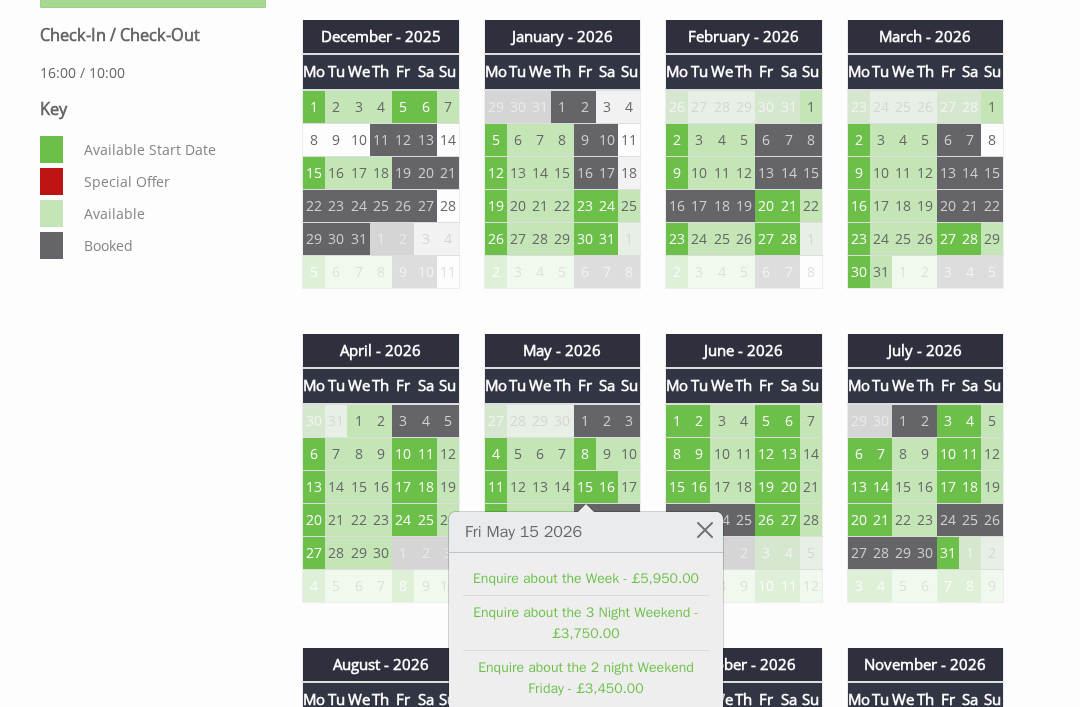 click on "Properties
Forest House
Overview
Video
Gallery
Availability
Special Offers
Catering
Feedback from our Guests
FAQS
Floor Plans
Extras
Things To Do
T&Cs
Prices and Availability
You can browse the calendar to find an available start date for your stay by clicking on a start date or by entering your Arrival & Departure dates below.
Search for a Stay
Search
Check-In / Check-Out
16:00 / 10:00
Key
Available Start Date" at bounding box center [540, 1059] 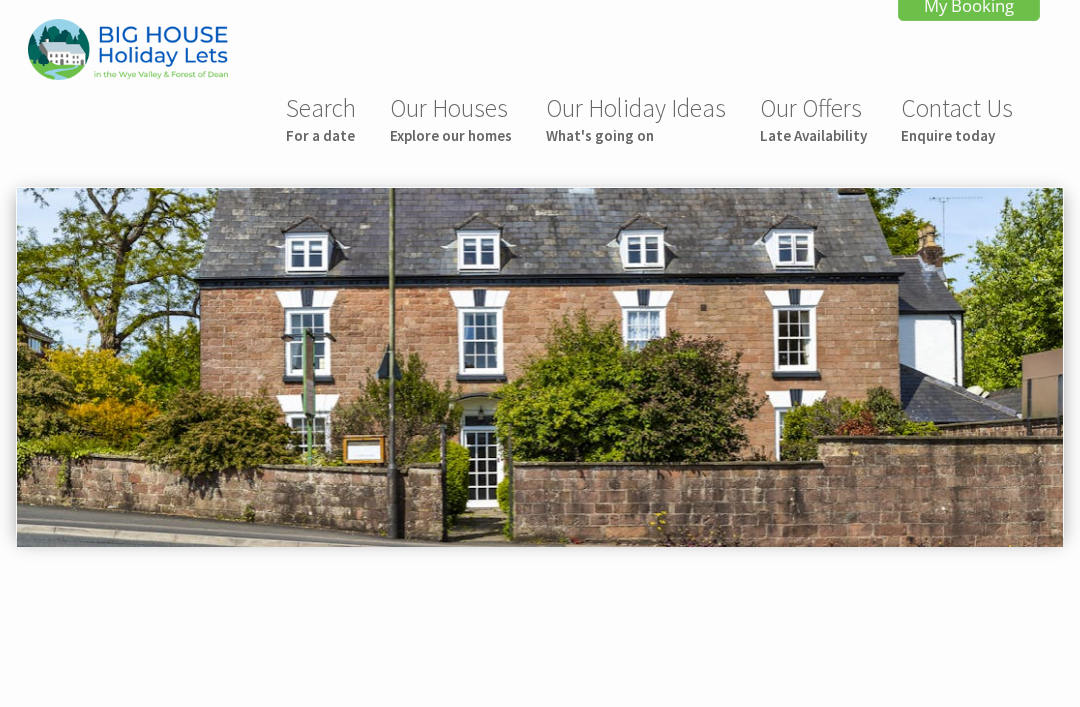 scroll, scrollTop: 41, scrollLeft: 0, axis: vertical 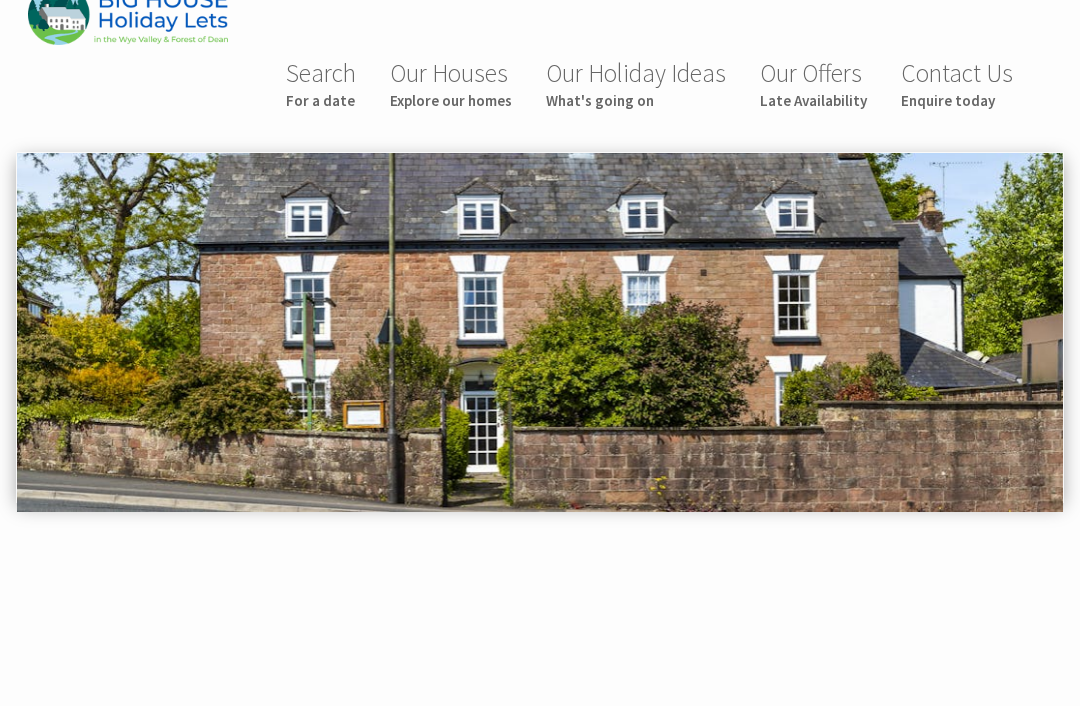 click at bounding box center [540, 333] 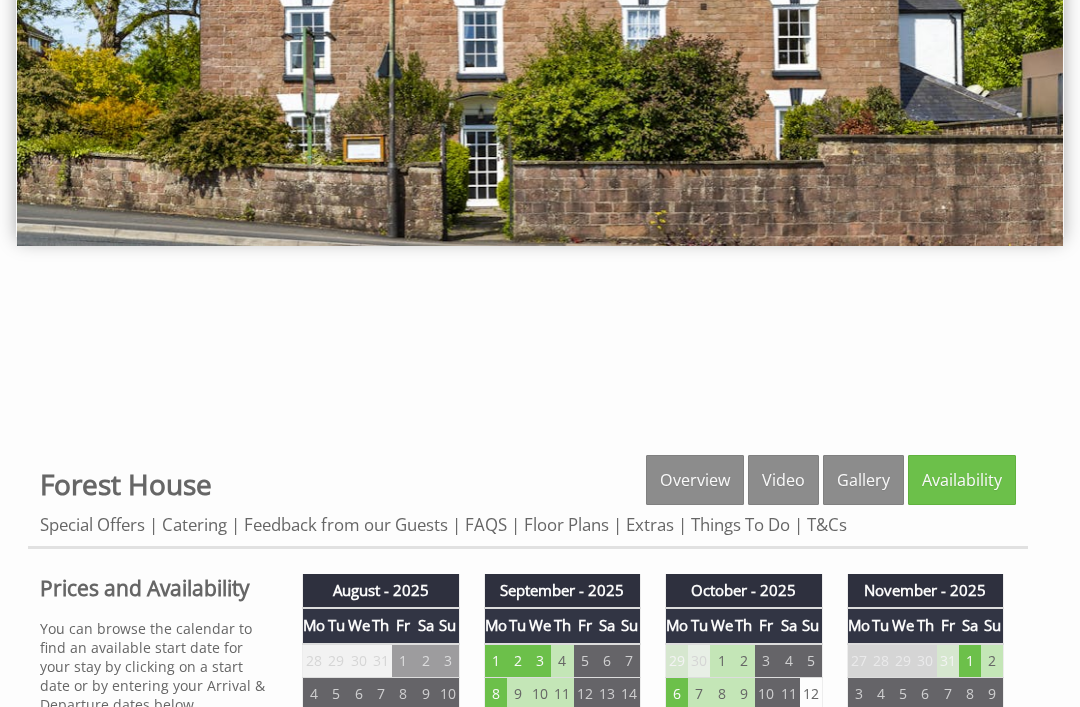 scroll, scrollTop: 377, scrollLeft: 0, axis: vertical 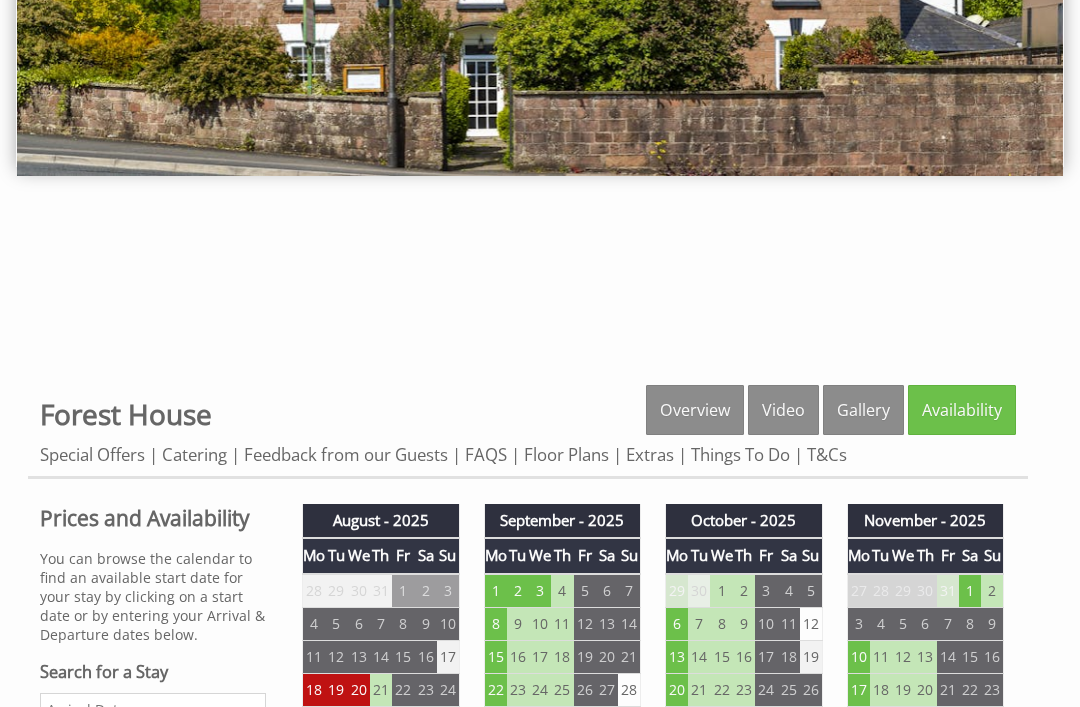 click on "Video" at bounding box center (783, 411) 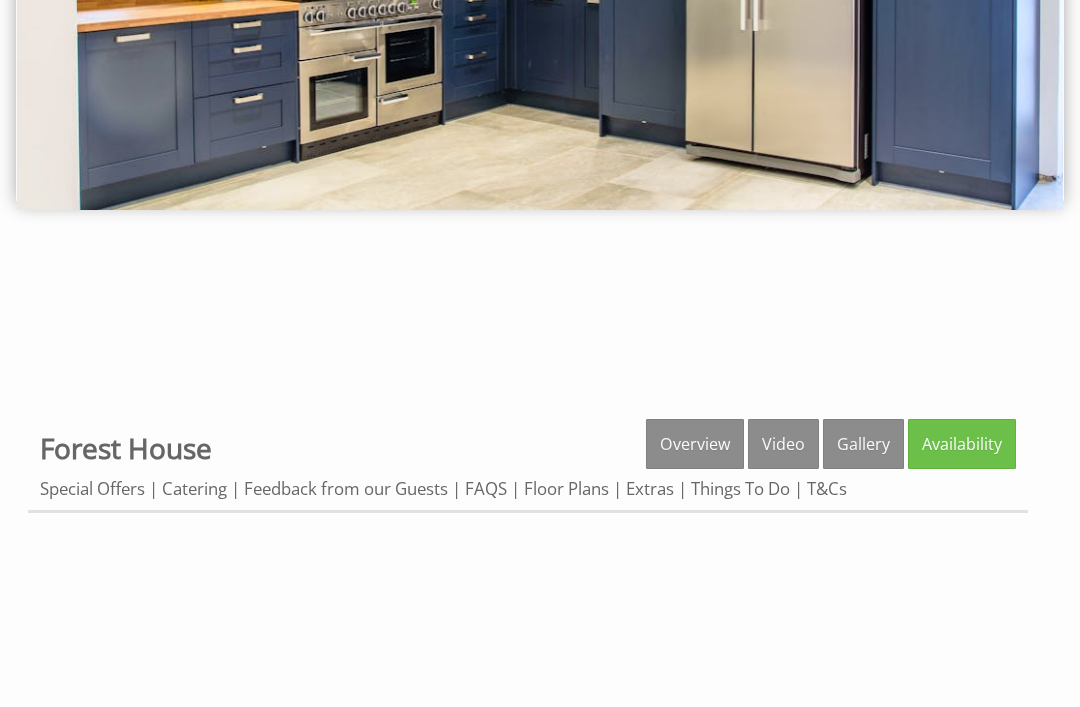 scroll, scrollTop: 343, scrollLeft: 0, axis: vertical 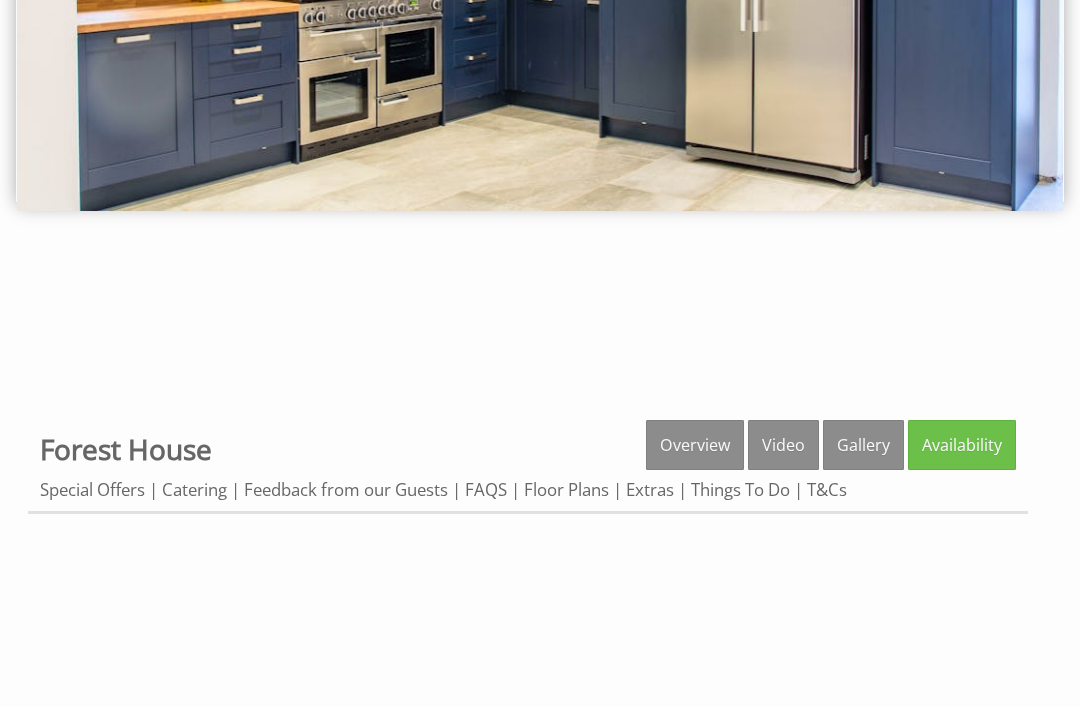 click on "Gallery" at bounding box center [863, 445] 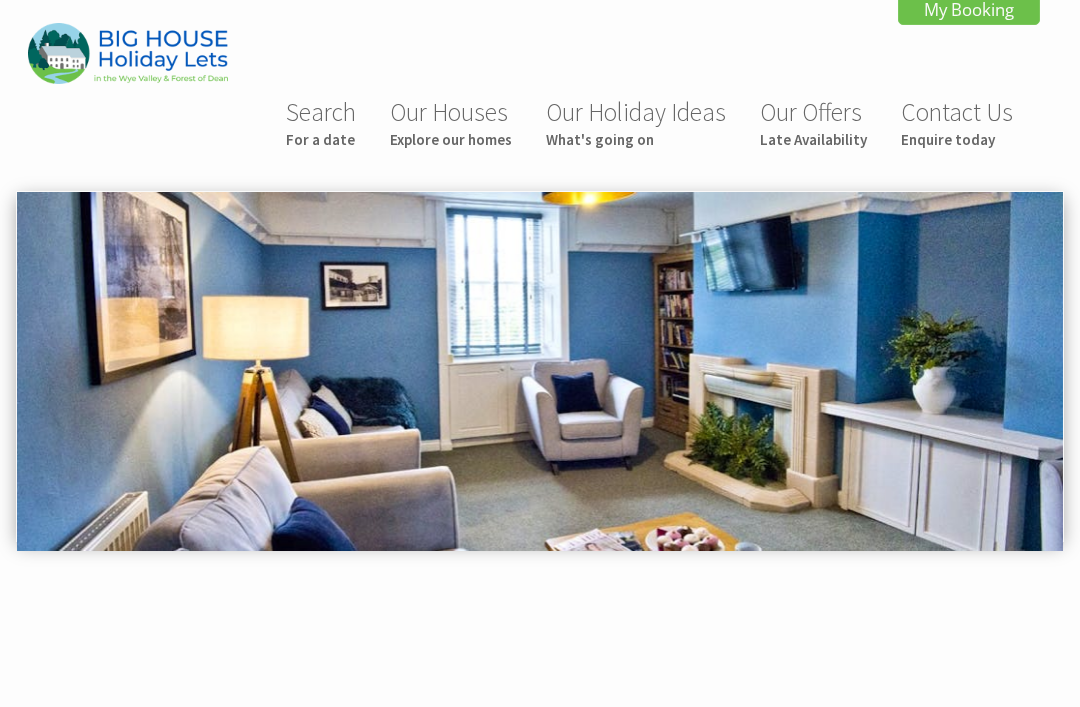 scroll, scrollTop: 0, scrollLeft: 0, axis: both 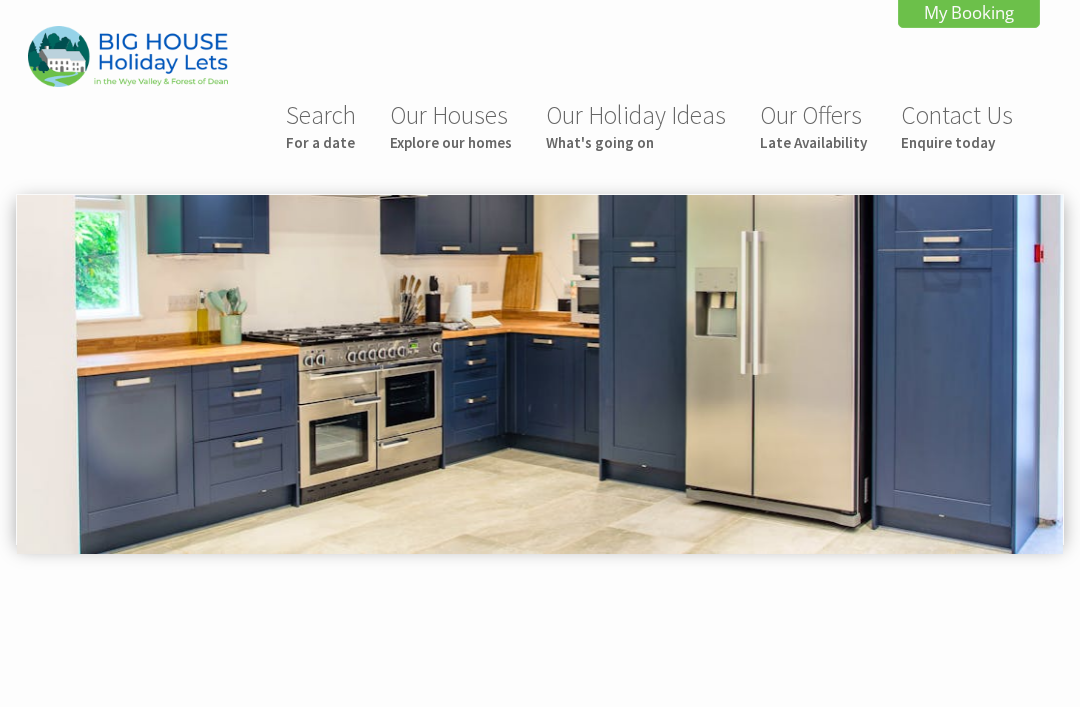 click at bounding box center [128, 56] 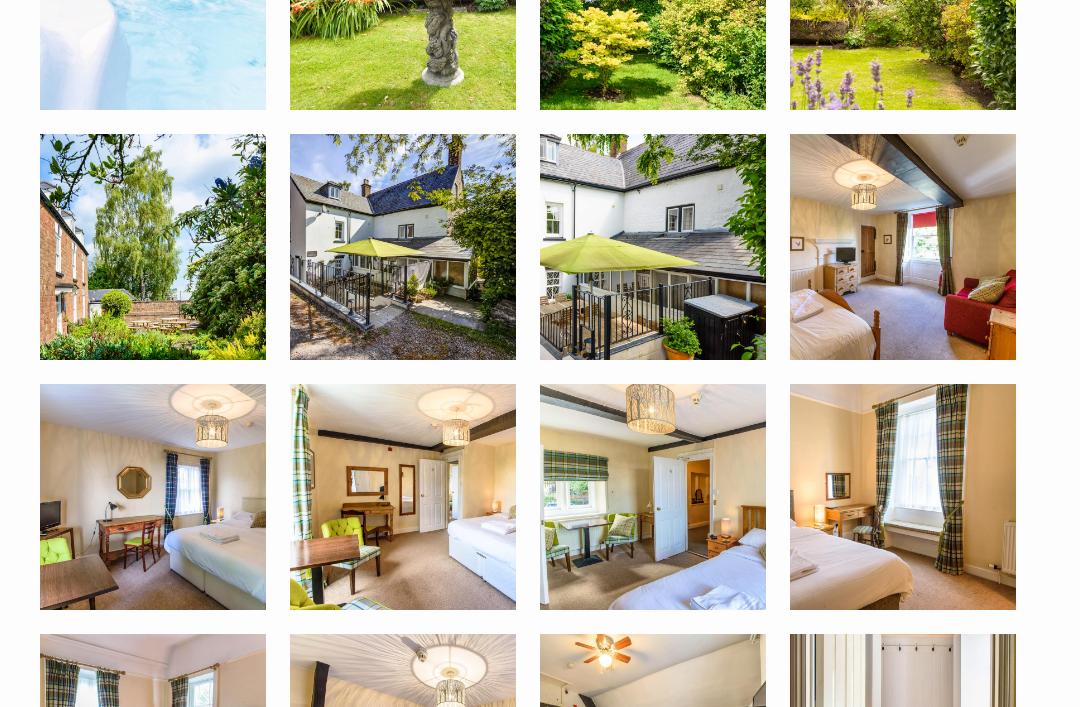 scroll, scrollTop: 2959, scrollLeft: 0, axis: vertical 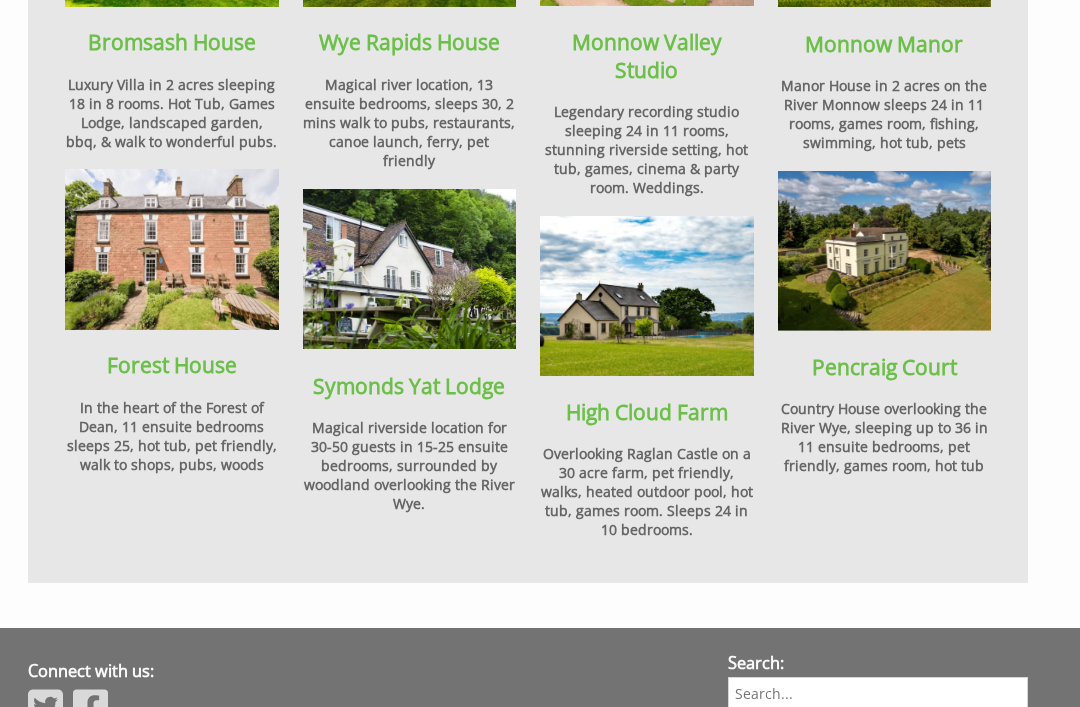 click on "Forest House" at bounding box center (172, 365) 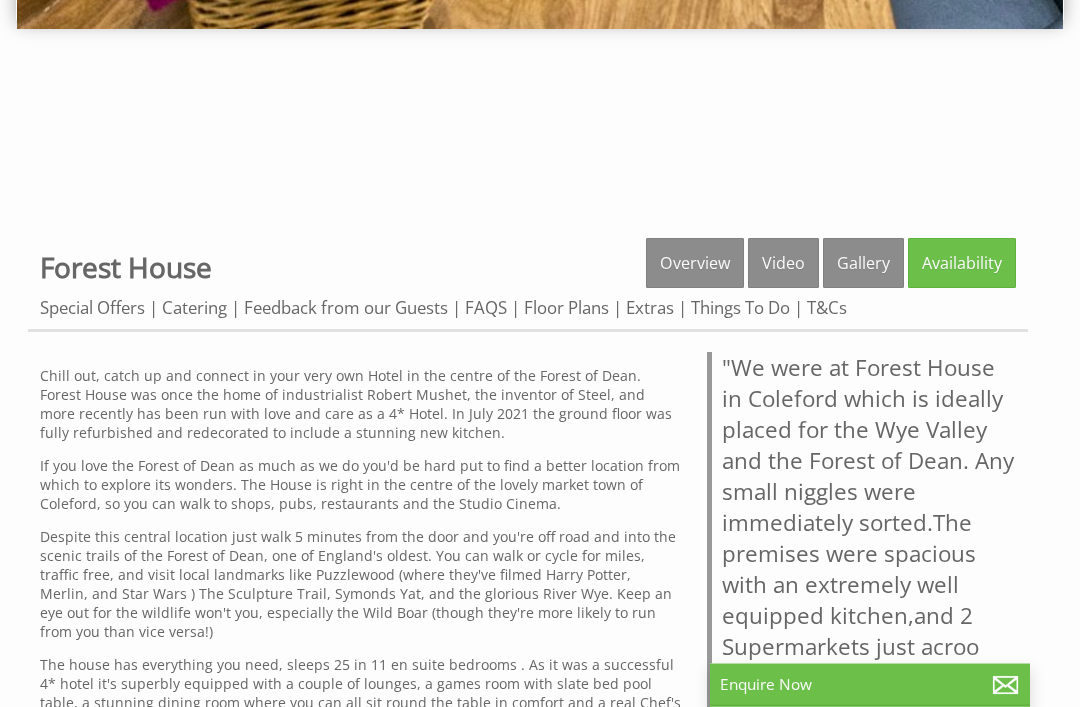 scroll, scrollTop: 518, scrollLeft: 0, axis: vertical 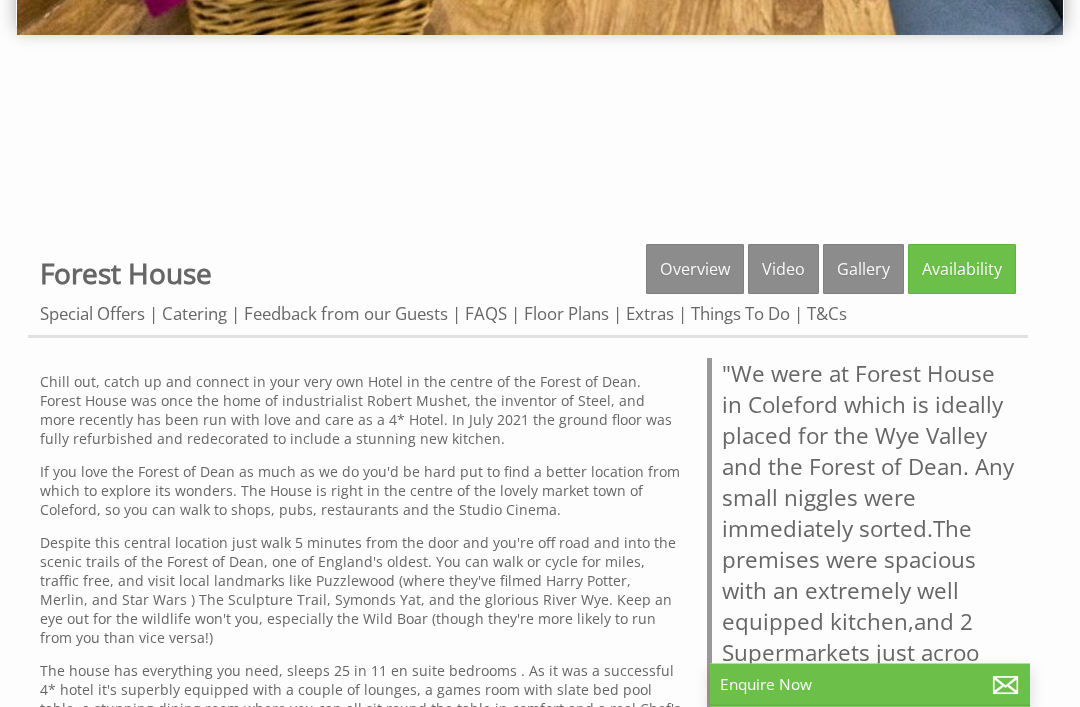 click on "Availability" at bounding box center (962, 270) 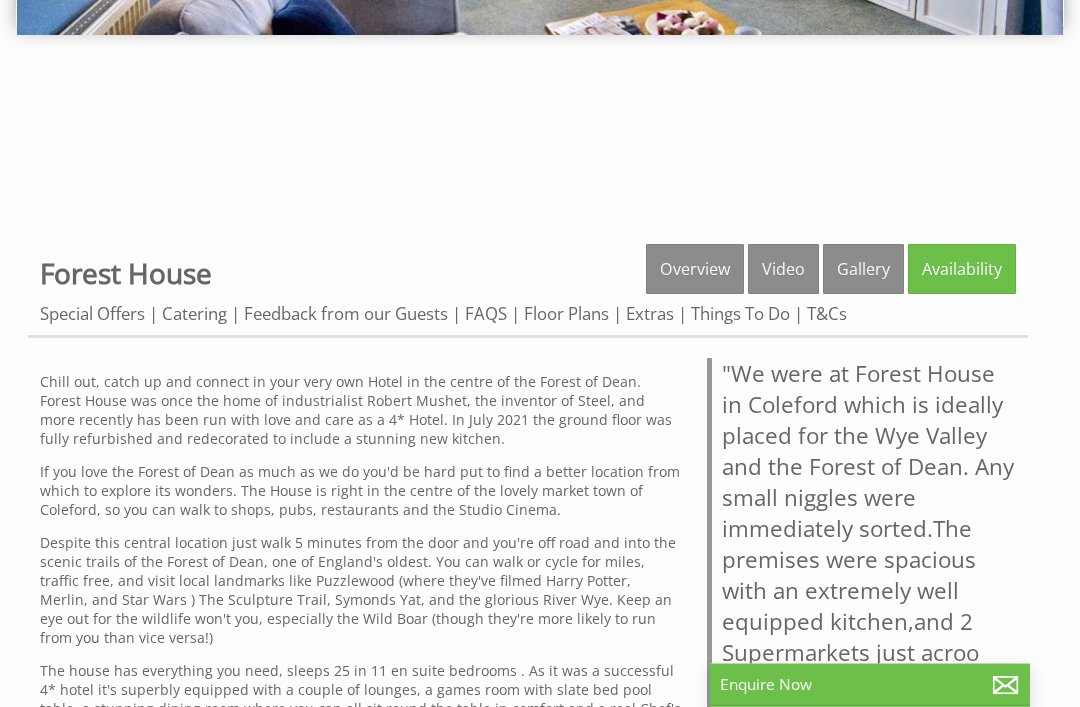 click on "Availability" at bounding box center [962, 270] 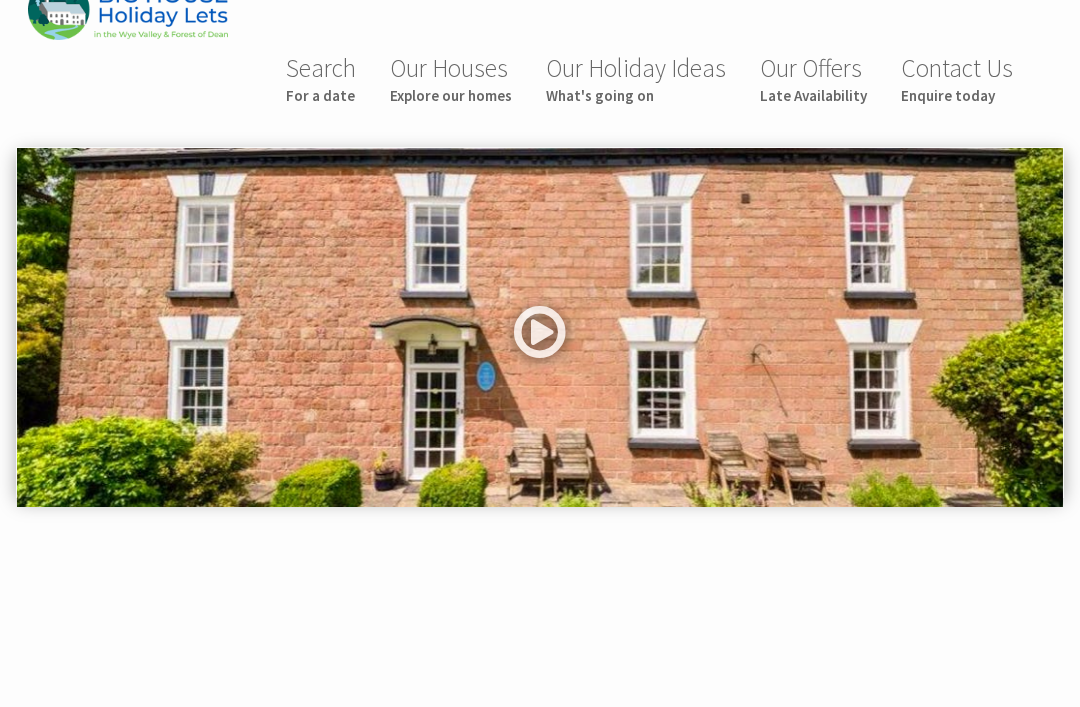 scroll, scrollTop: 49, scrollLeft: 0, axis: vertical 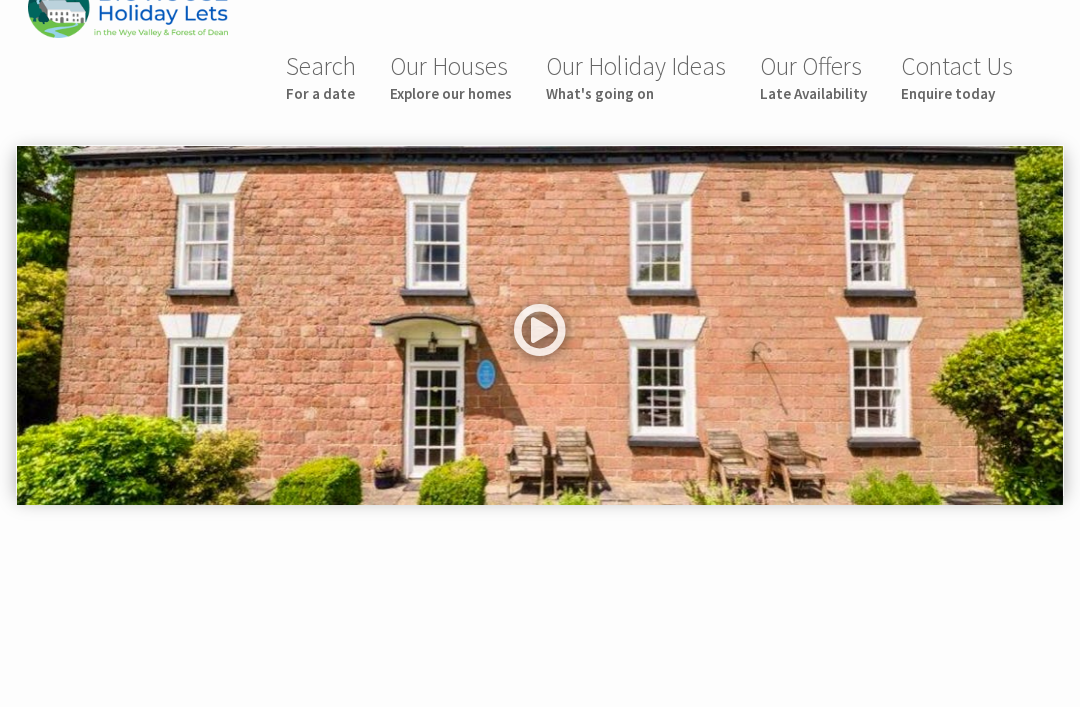 click at bounding box center [540, 337] 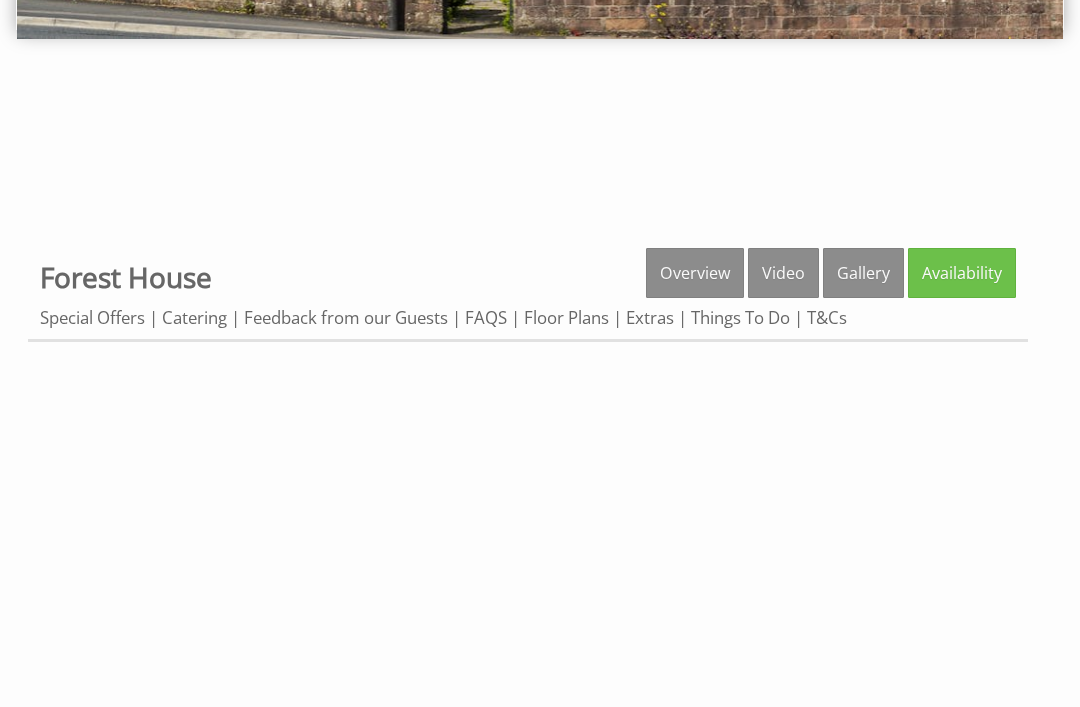 scroll, scrollTop: 514, scrollLeft: 0, axis: vertical 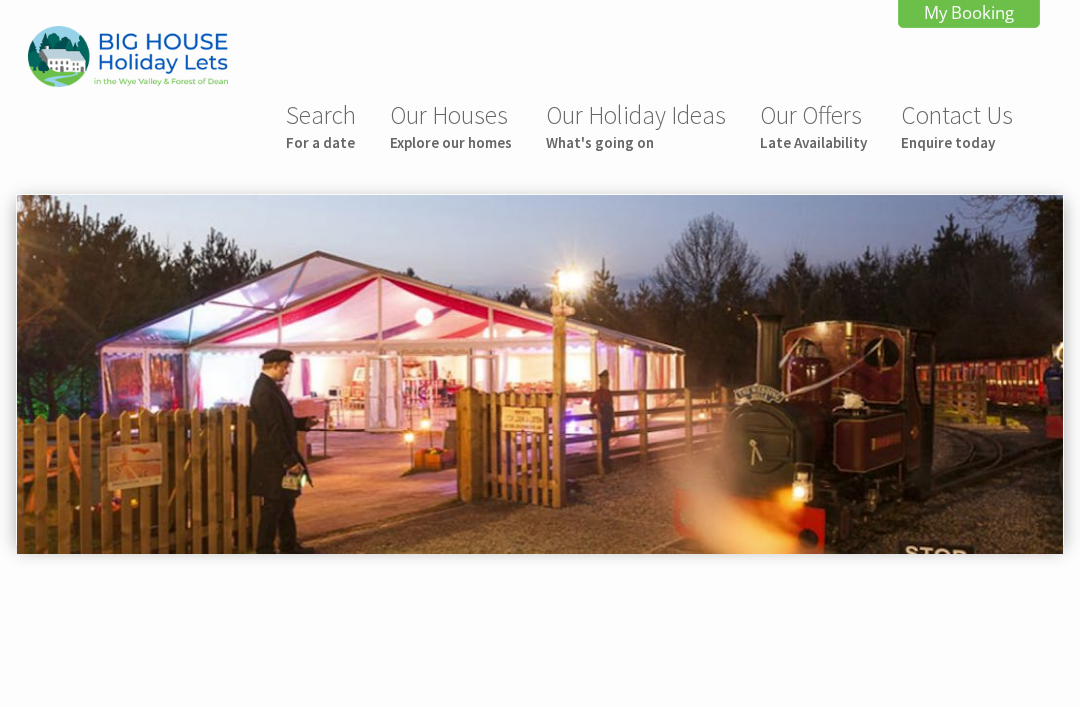 click on "Our Houses  Explore our homes" at bounding box center [451, 125] 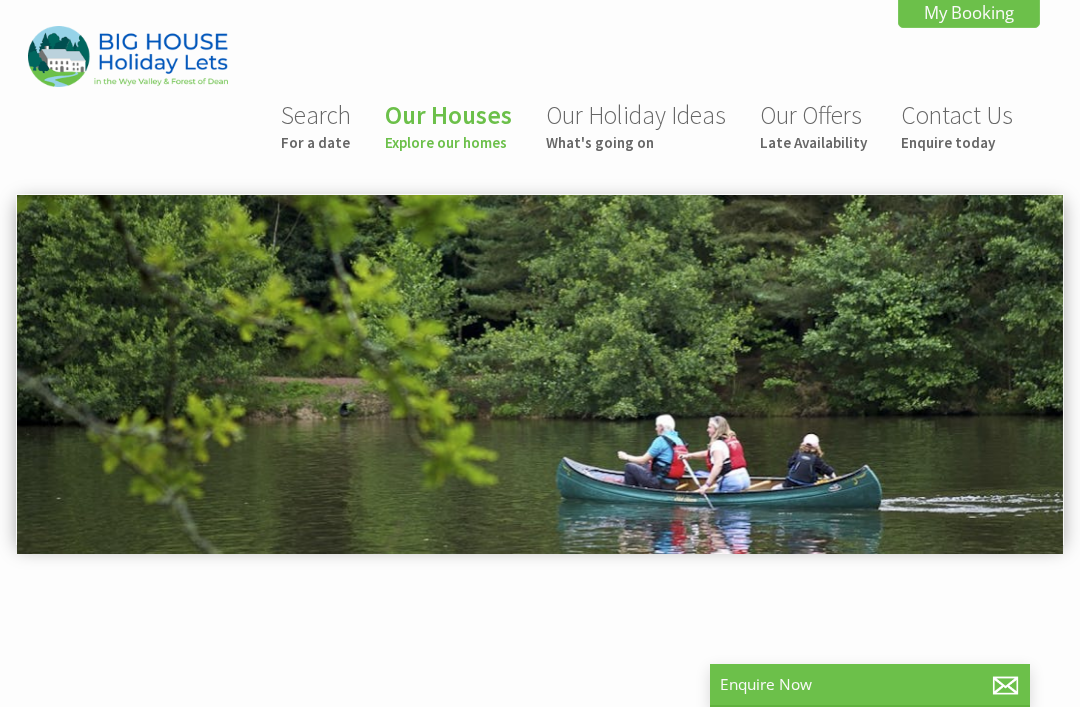scroll, scrollTop: 0, scrollLeft: 0, axis: both 